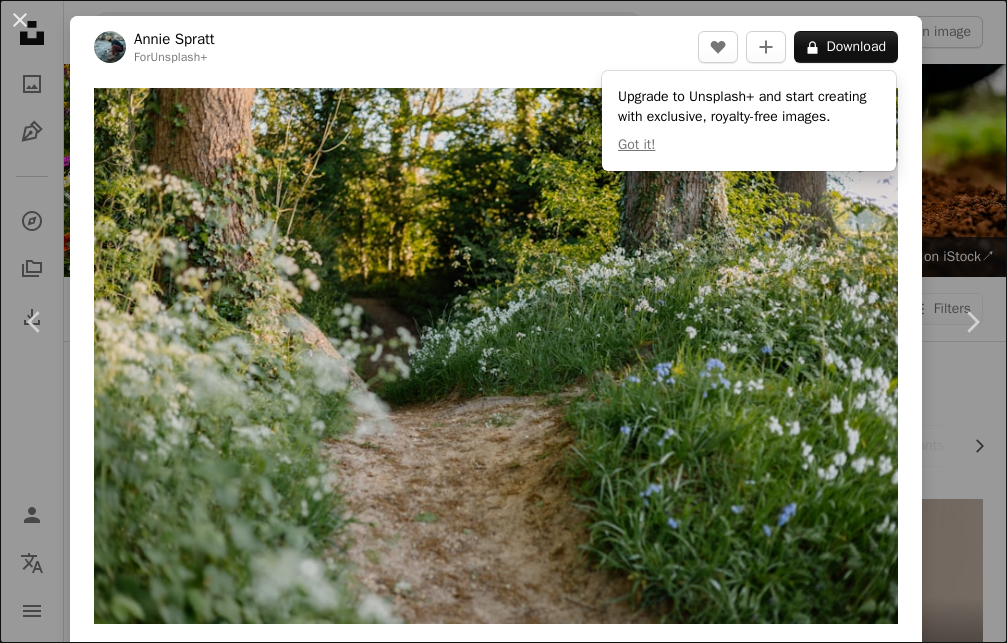 scroll, scrollTop: 612, scrollLeft: 0, axis: vertical 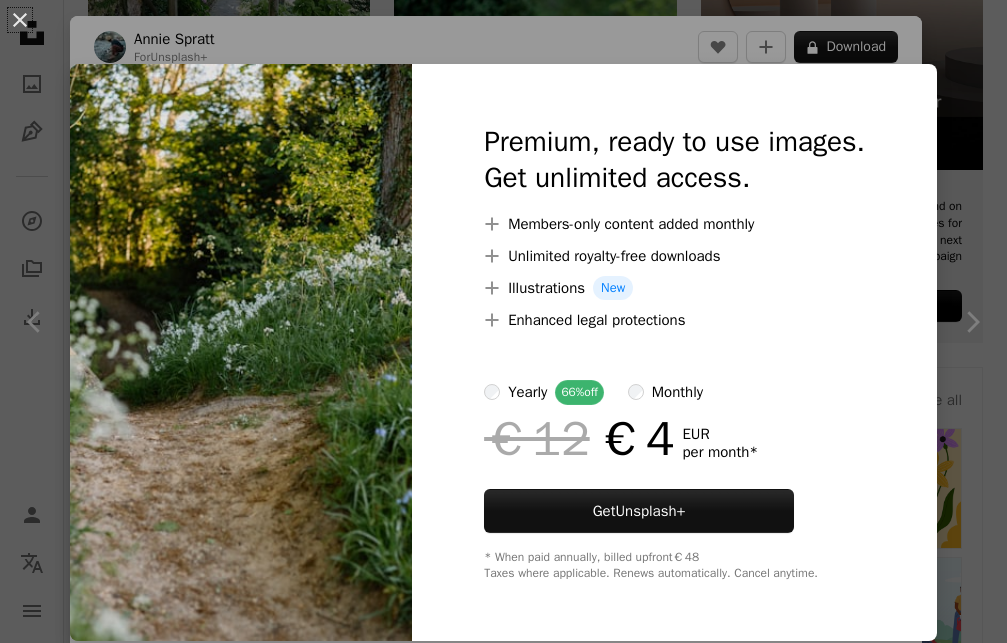 click on "An X shape Premium, ready to use images. Get unlimited access. A plus sign Members-only content added monthly A plus sign Unlimited royalty-free downloads A plus sign Illustrations  New A plus sign Enhanced legal protections yearly 66%  off monthly €12   €4 EUR per month * Get  Unsplash+ * When paid annually, billed upfront  €48 Taxes where applicable. Renews automatically. Cancel anytime." at bounding box center (503, 321) 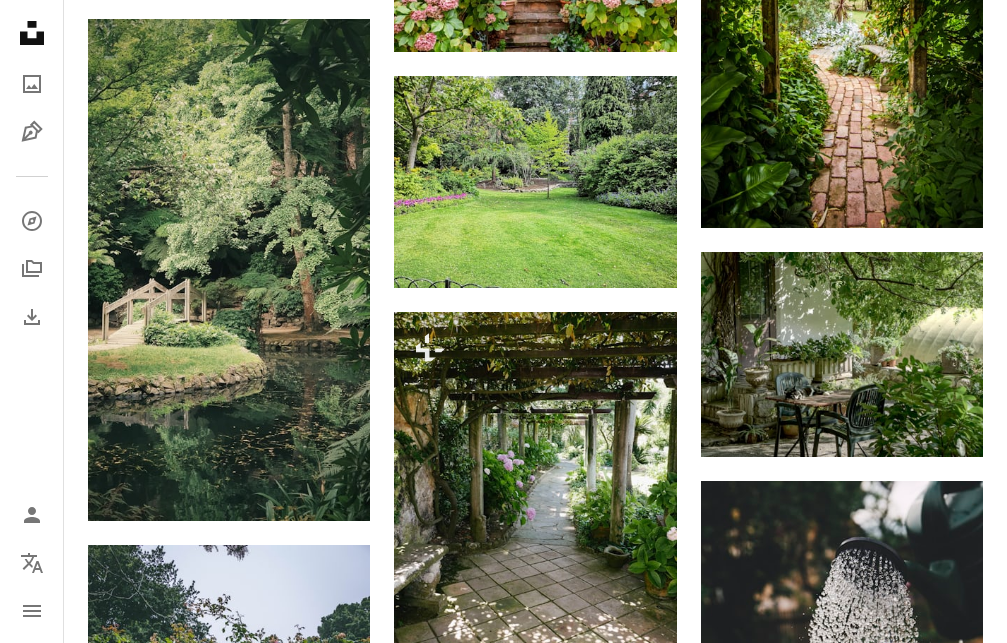 scroll, scrollTop: 1224, scrollLeft: 0, axis: vertical 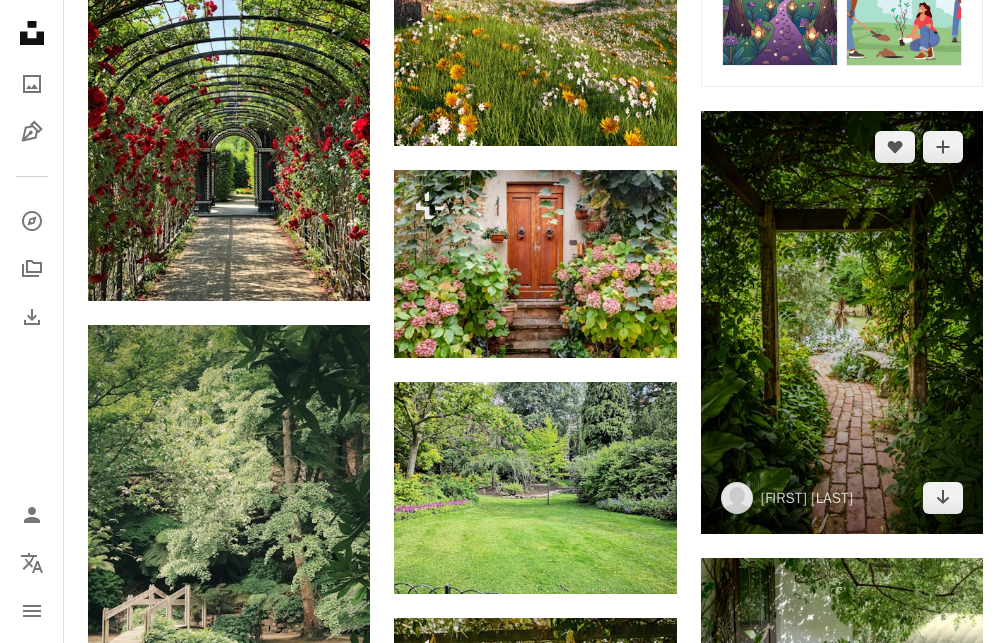 click at bounding box center (842, 323) 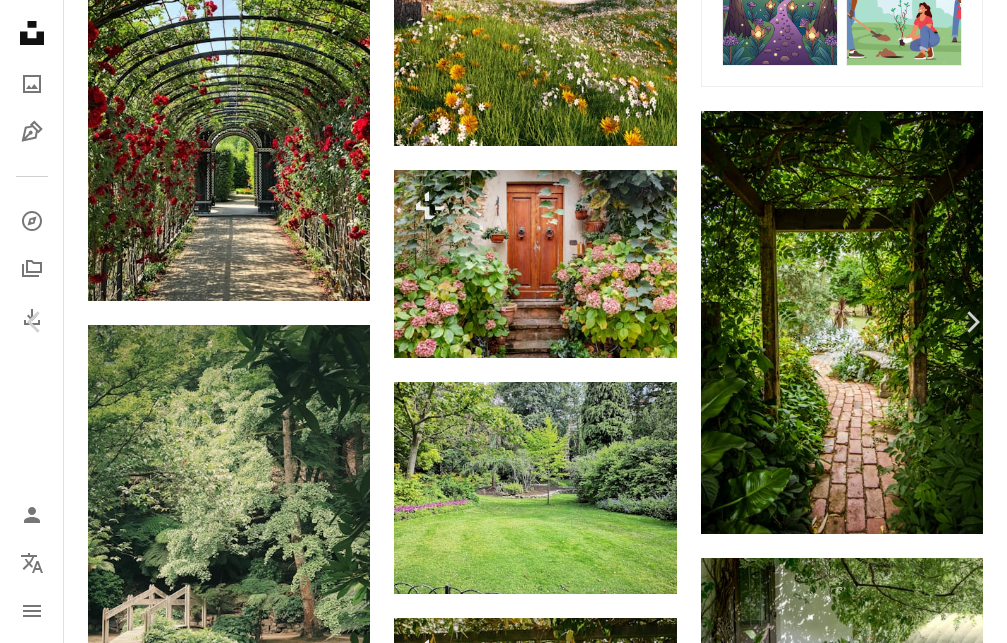 click on "Download free" at bounding box center [808, 3069] 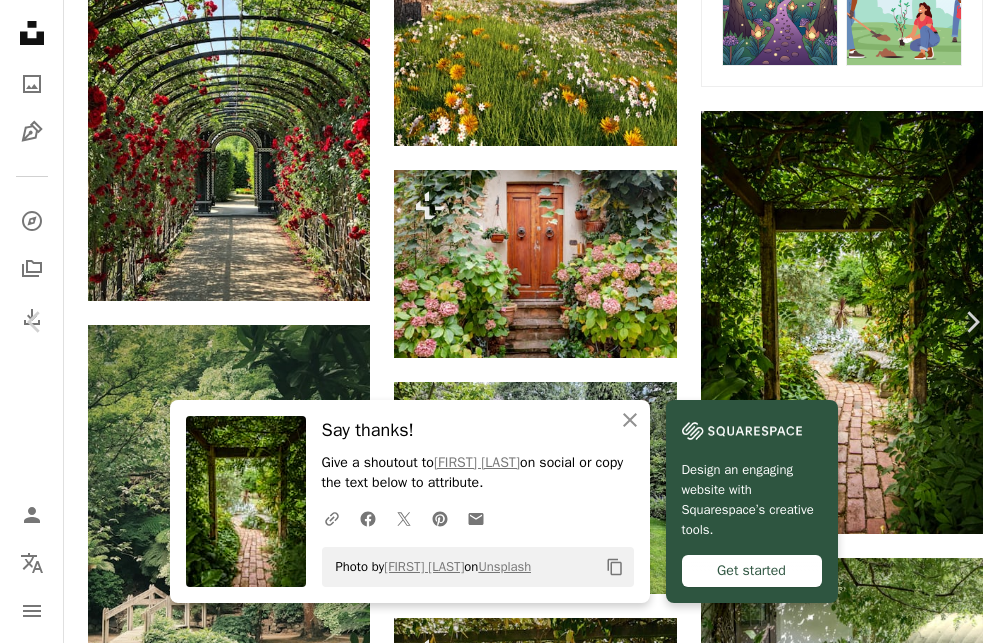 click on "Zoom in" at bounding box center [496, 3400] 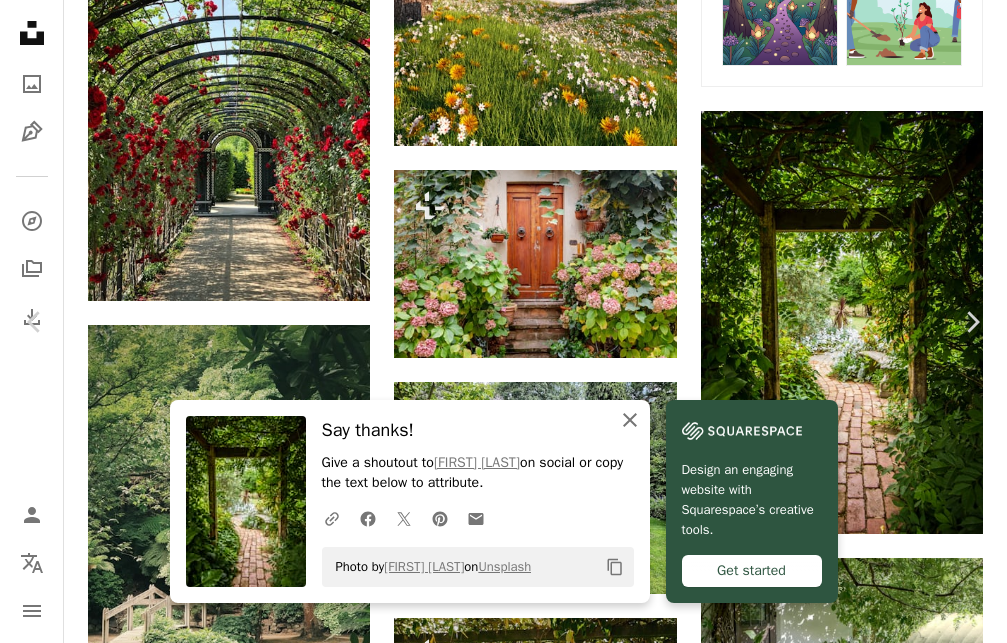 click on "An X shape" 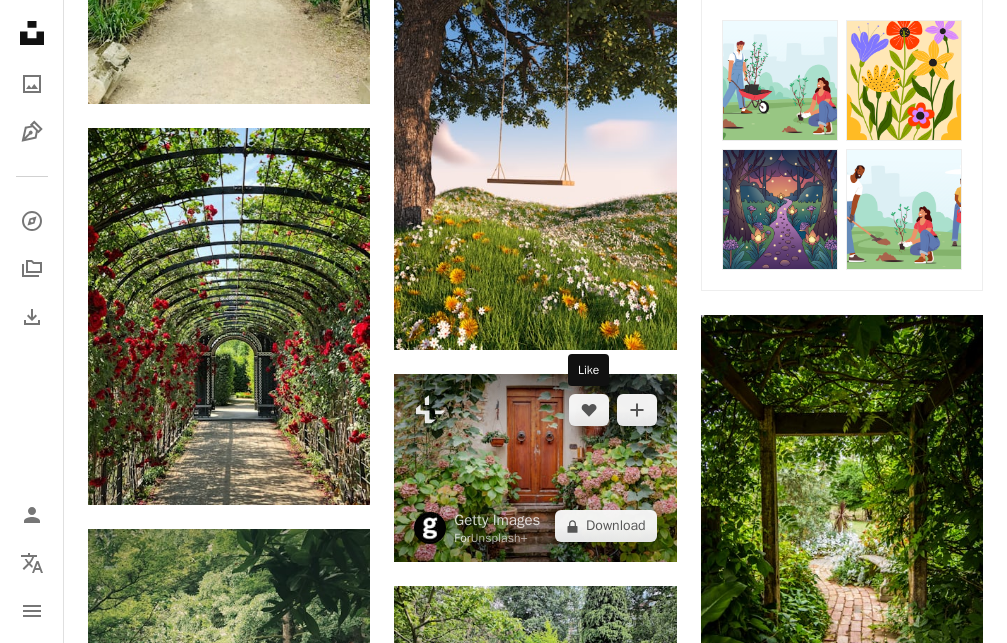 scroll, scrollTop: 1326, scrollLeft: 0, axis: vertical 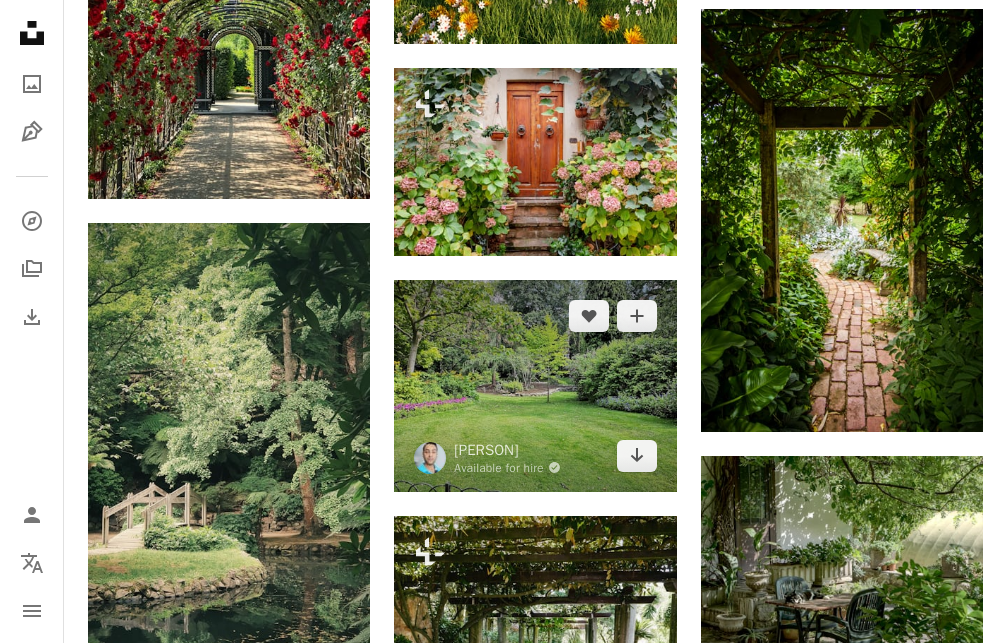 click at bounding box center (535, 386) 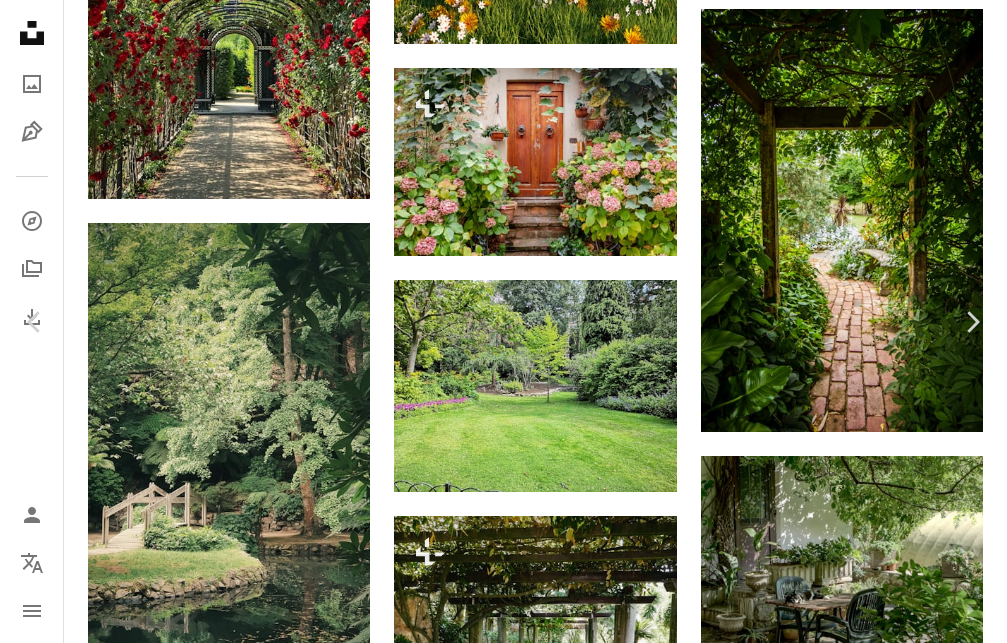 click on "Download free" at bounding box center [808, 2967] 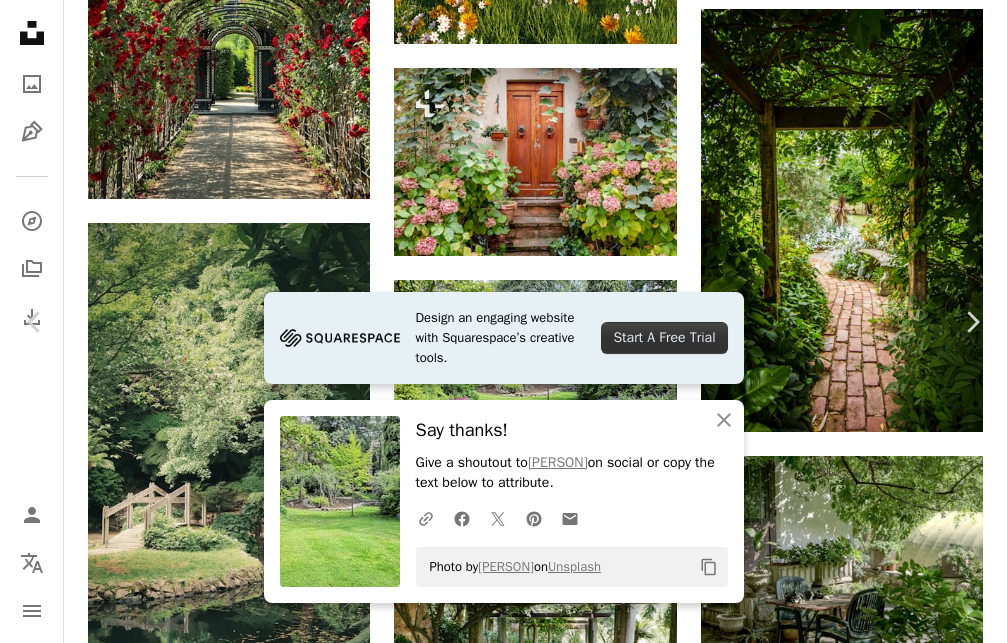 click on "Zoom in" at bounding box center (496, 3298) 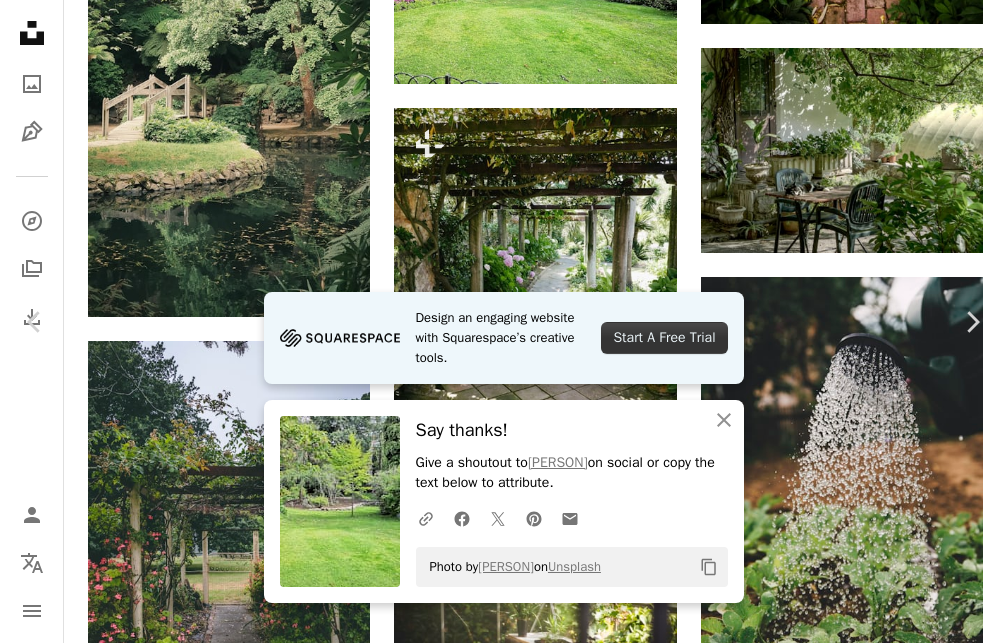 scroll, scrollTop: 1020, scrollLeft: 0, axis: vertical 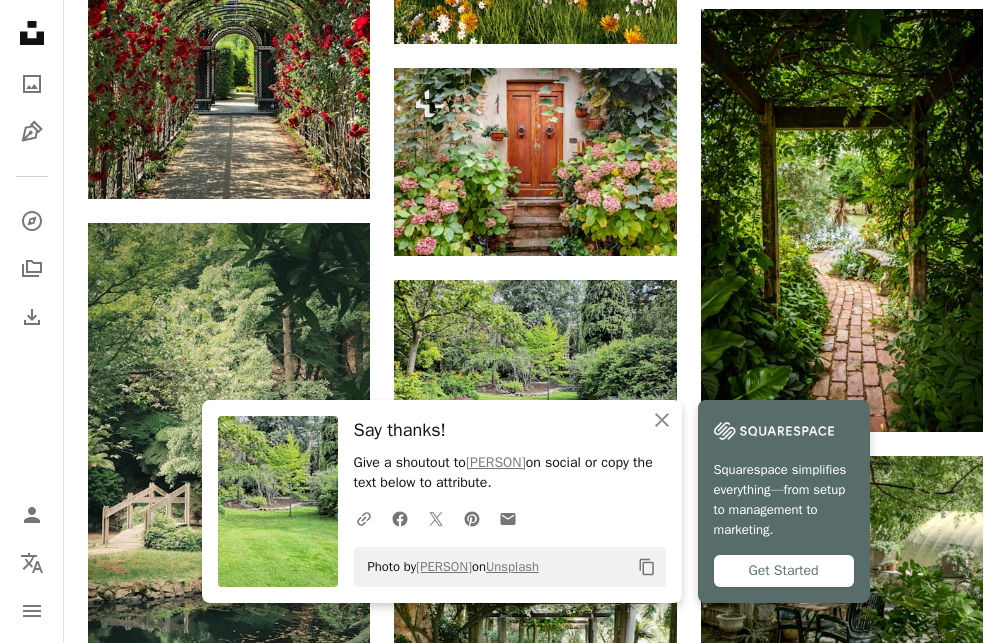 click on "Squarespace simplifies everything—from setup to management to marketing. Get Started" at bounding box center [784, 501] 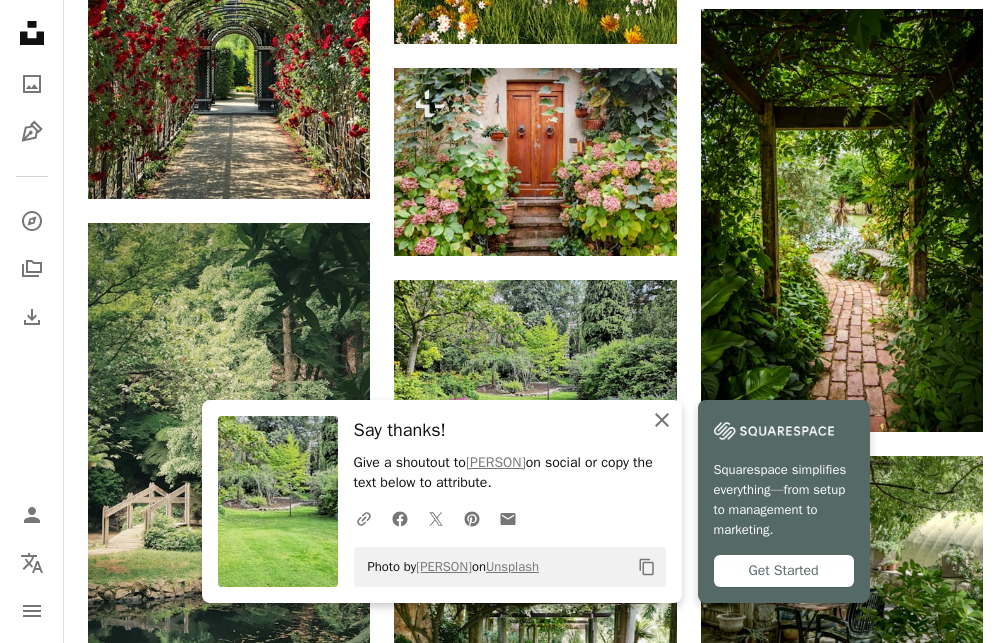 click 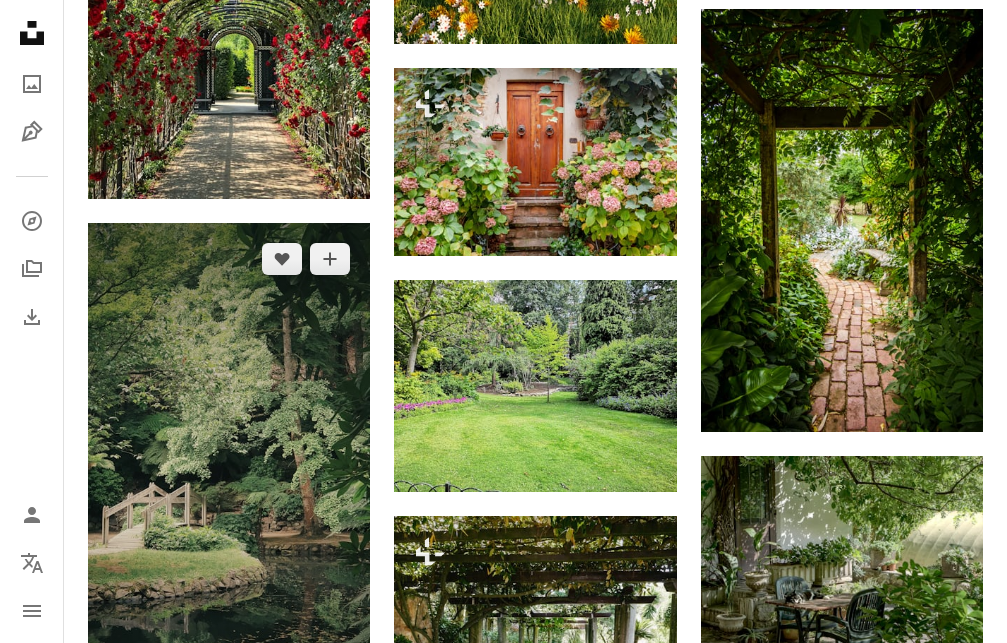 click at bounding box center [229, 474] 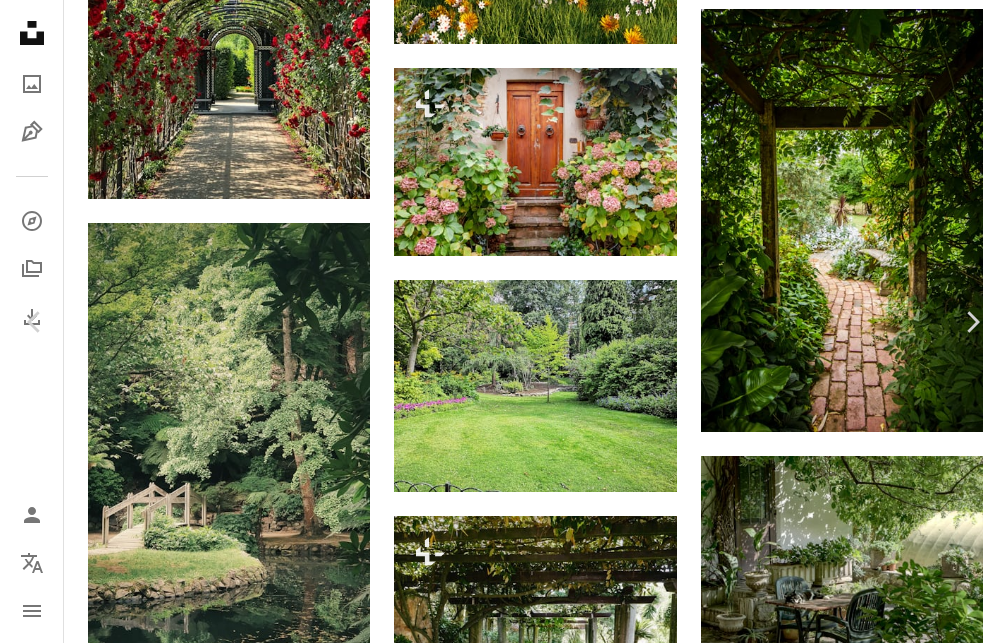 click on "Download free" at bounding box center (808, 2967) 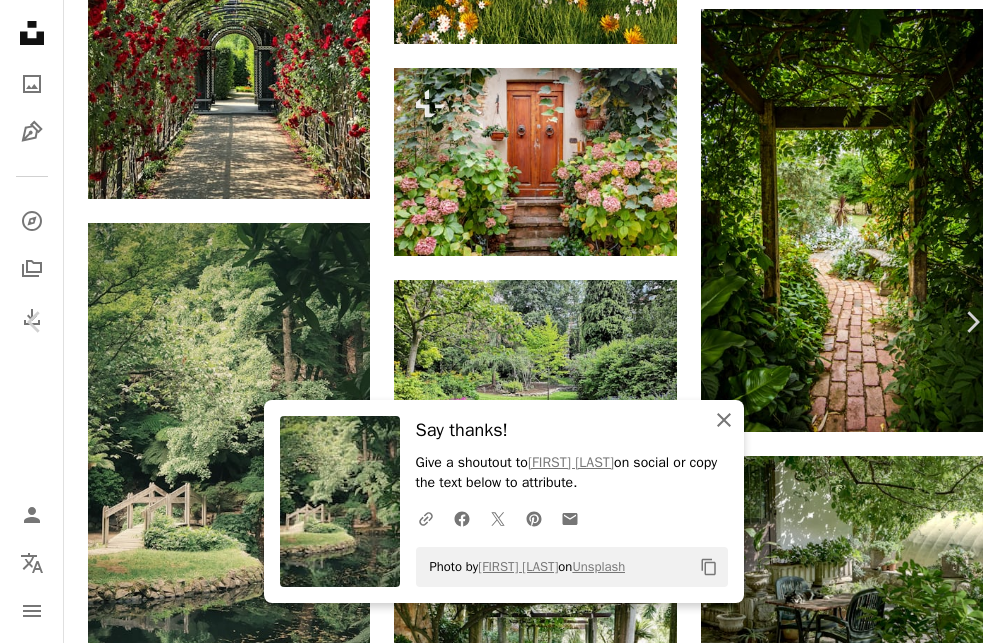drag, startPoint x: 725, startPoint y: 412, endPoint x: 896, endPoint y: 542, distance: 214.80457 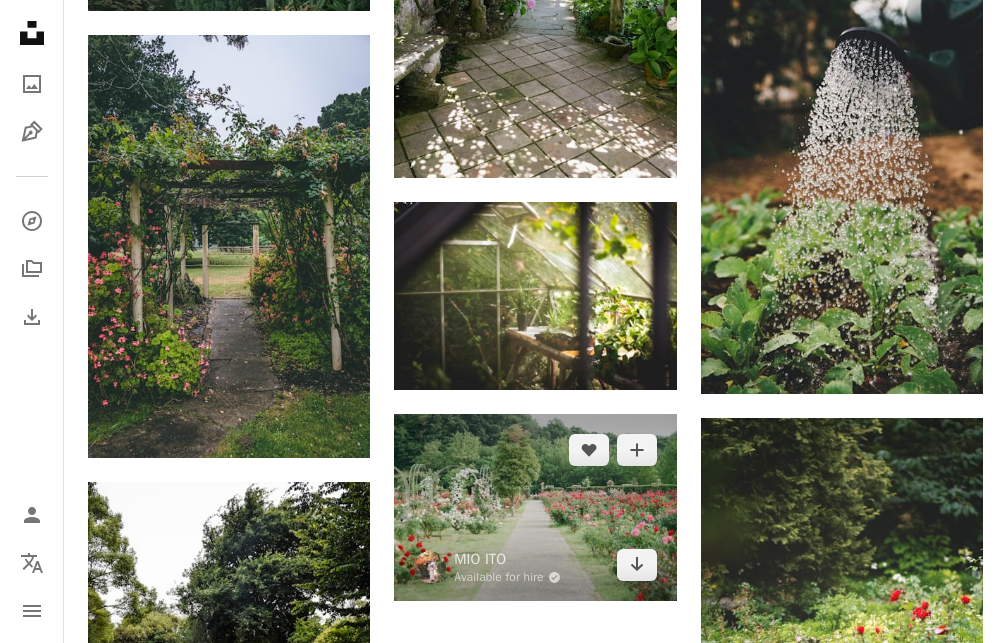 scroll, scrollTop: 2346, scrollLeft: 0, axis: vertical 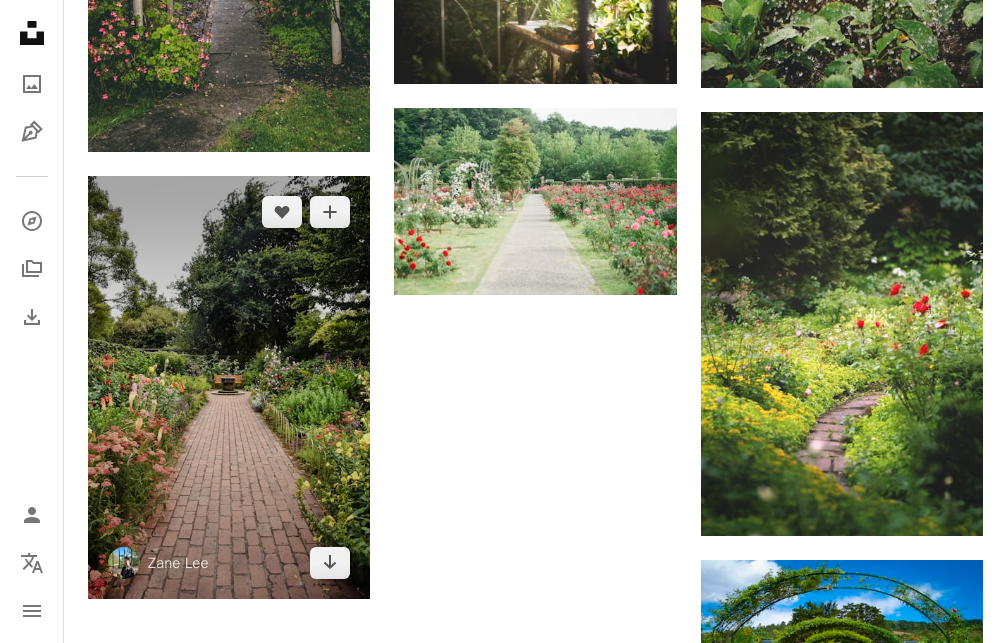click at bounding box center [229, 387] 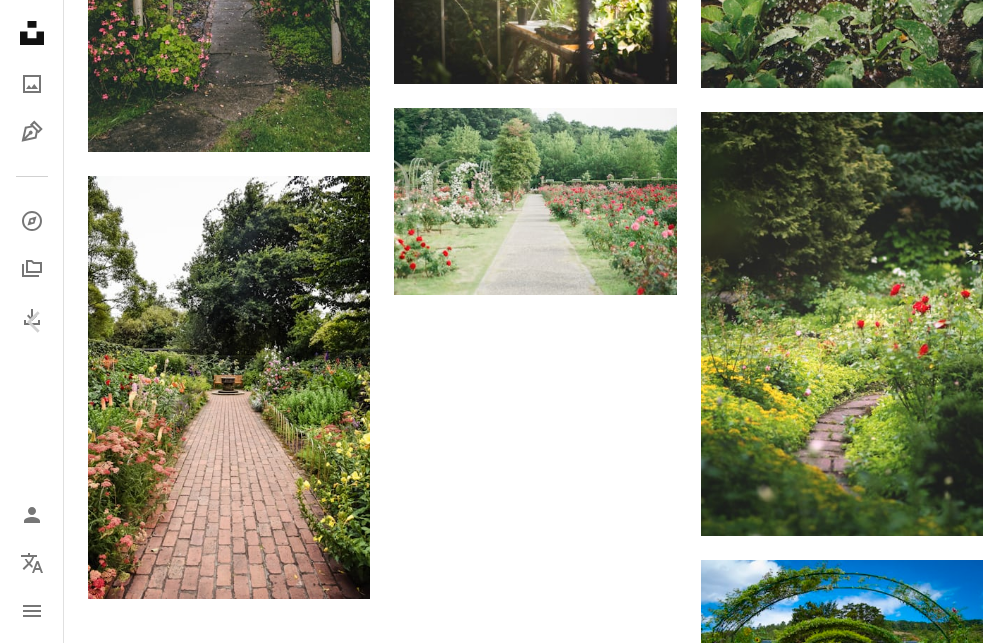 click on "Download free" at bounding box center (808, 1947) 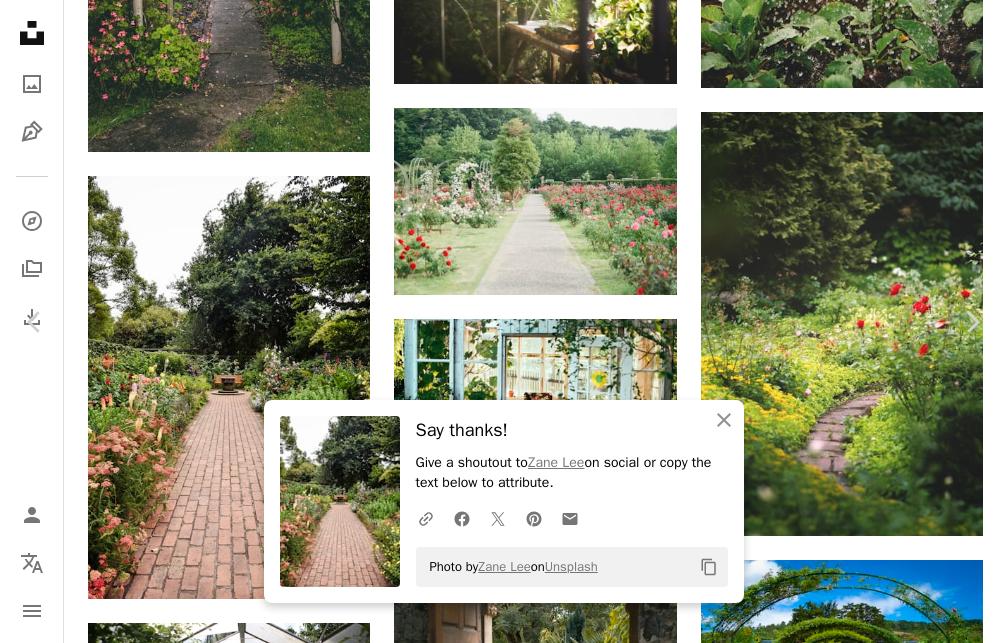 click on "Zoom in" at bounding box center (496, 4474) 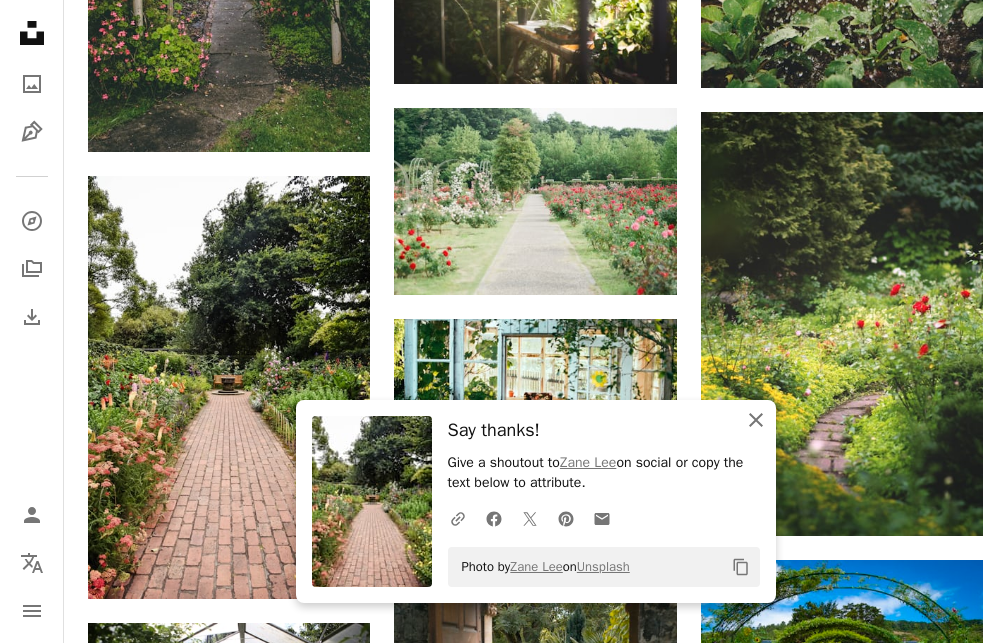 click on "An X shape" 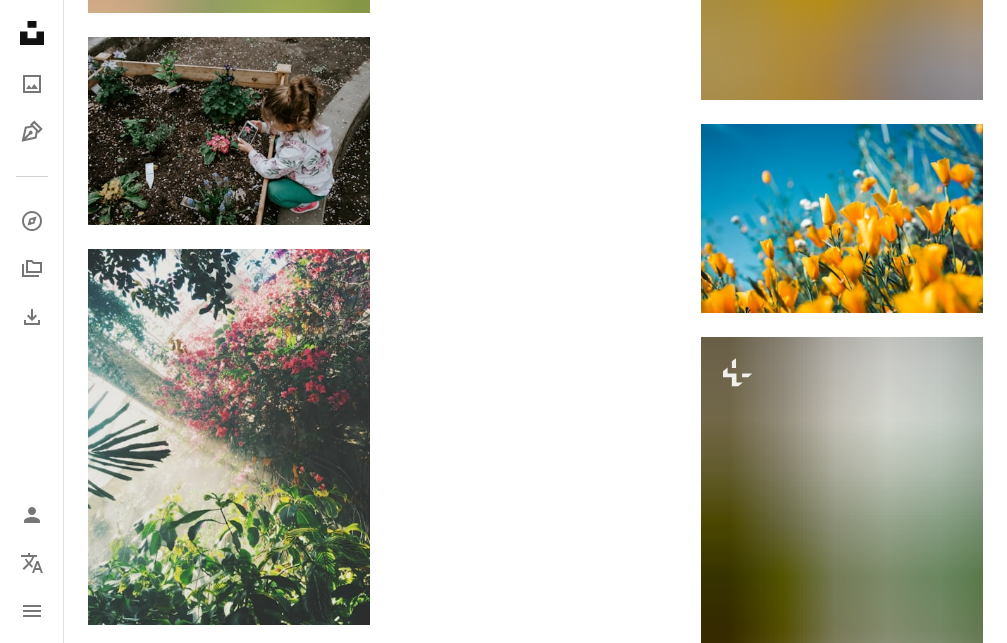 scroll, scrollTop: 5202, scrollLeft: 0, axis: vertical 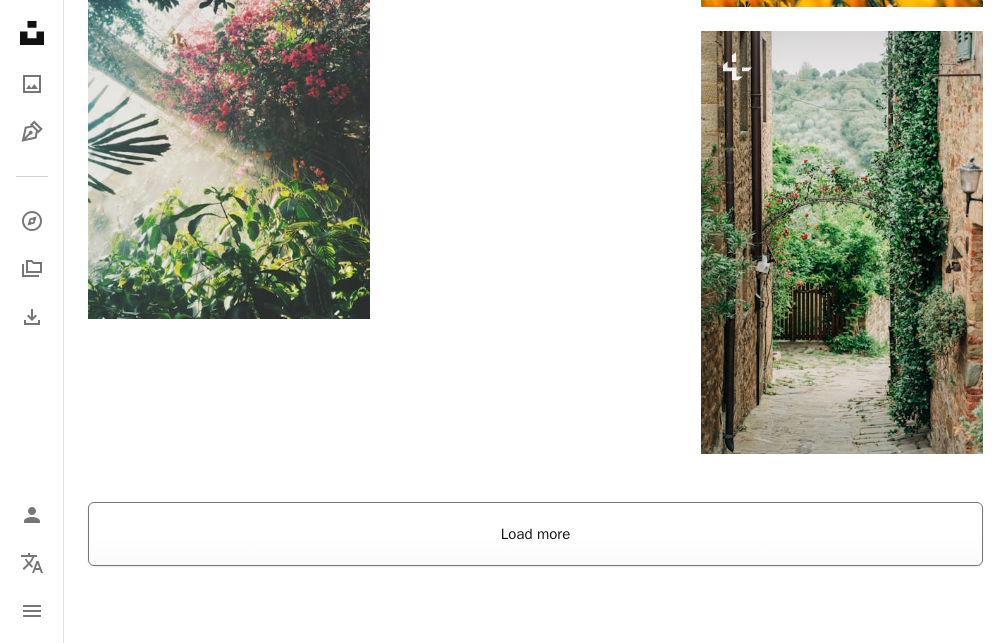 click on "Load more" at bounding box center (535, 534) 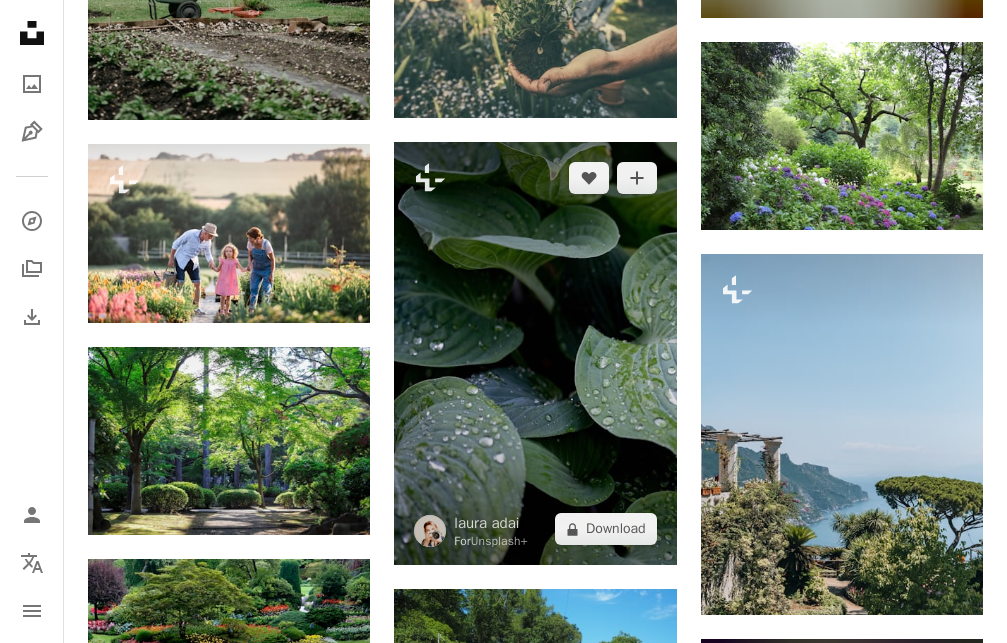 scroll, scrollTop: 8772, scrollLeft: 0, axis: vertical 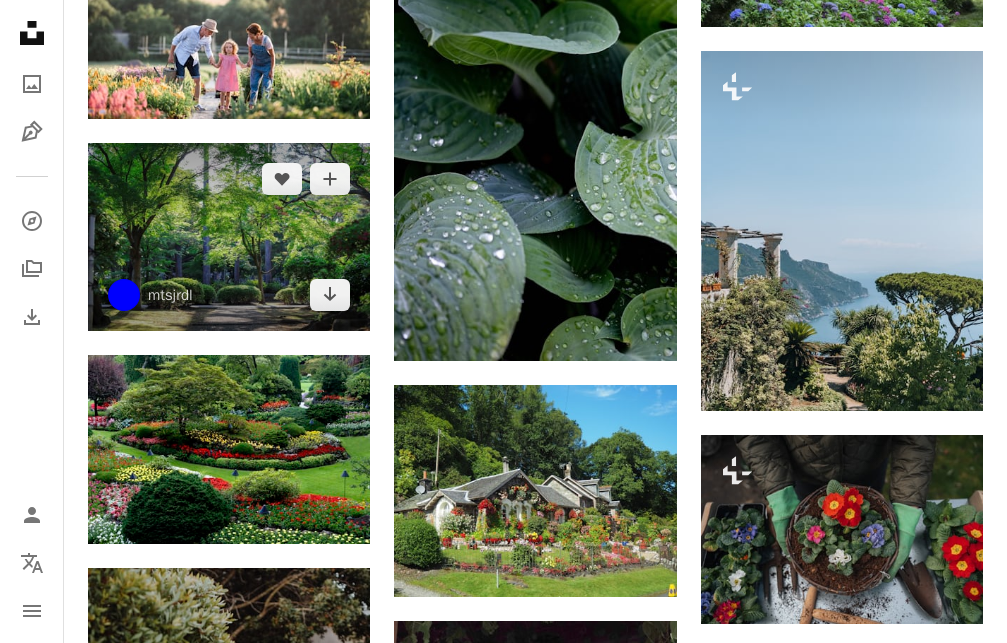 click at bounding box center (229, 237) 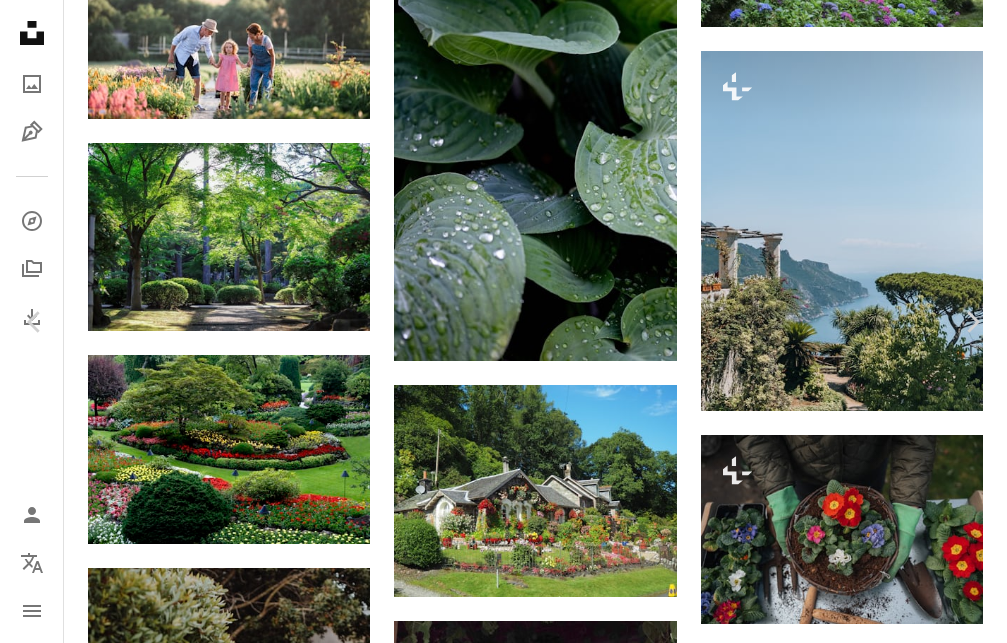 click on "Download free" at bounding box center (808, 4019) 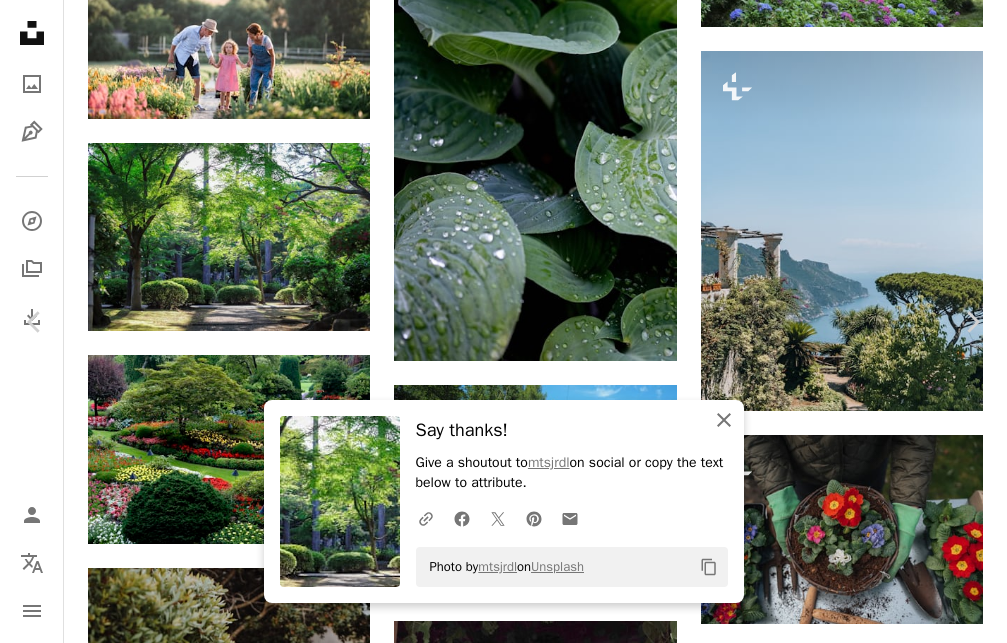 drag, startPoint x: 717, startPoint y: 410, endPoint x: 810, endPoint y: 462, distance: 106.55046 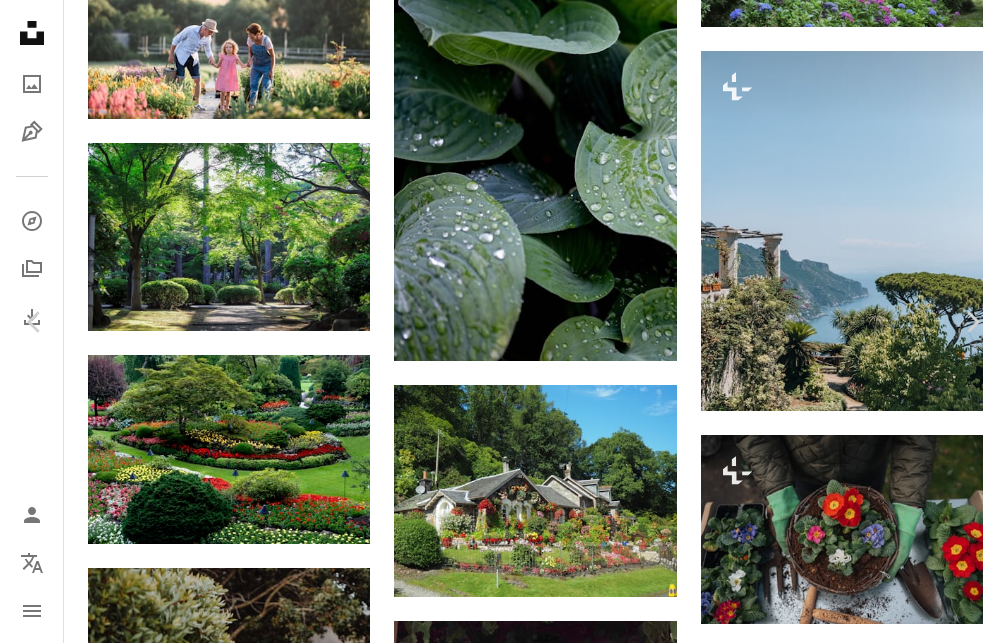 click on "Download free" at bounding box center [808, 4019] 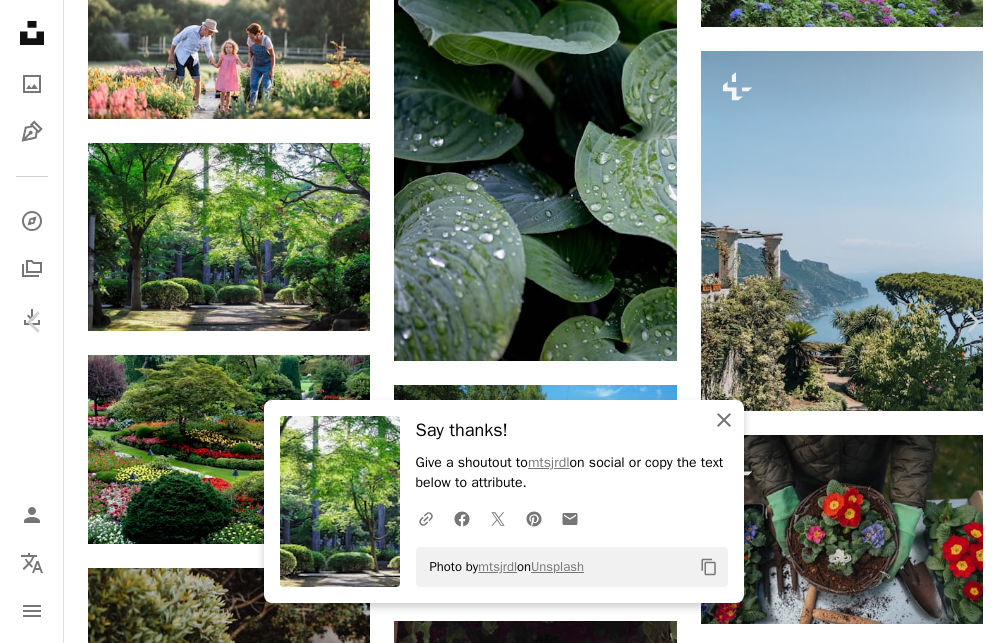 click on "An X shape" 